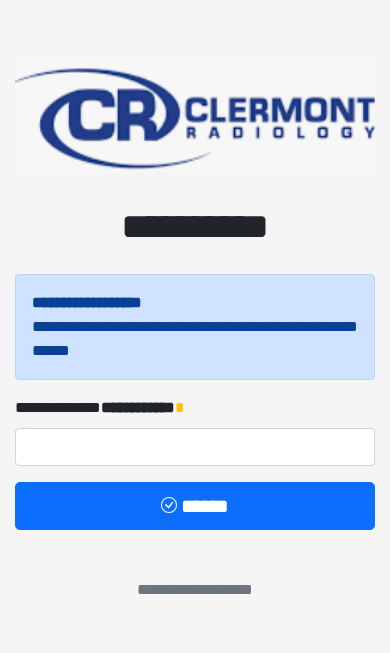 scroll, scrollTop: 0, scrollLeft: 0, axis: both 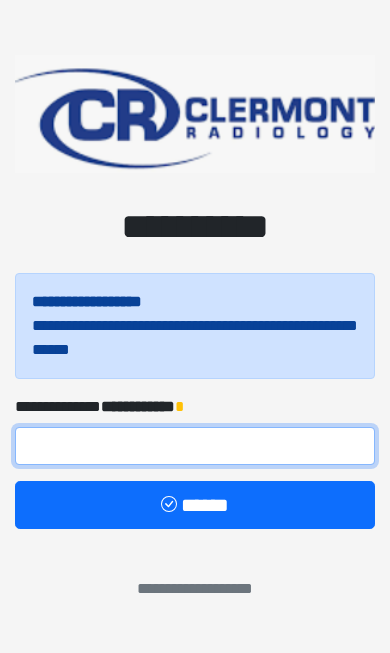 click at bounding box center (195, 446) 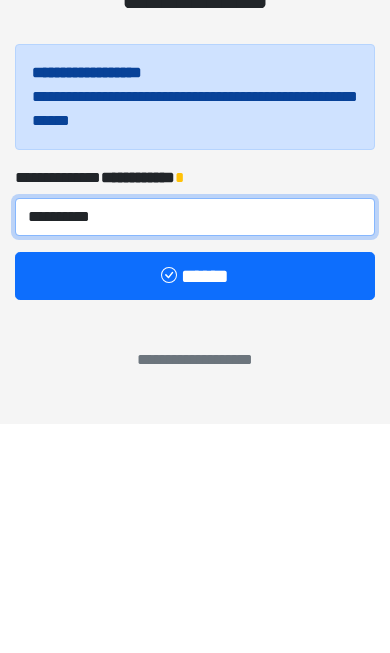 type on "**********" 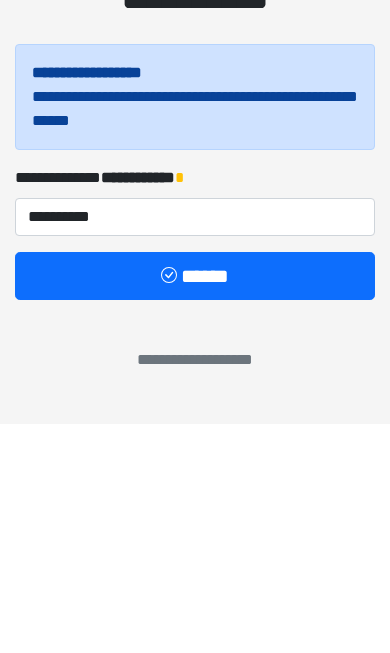 click on "******" at bounding box center [195, 505] 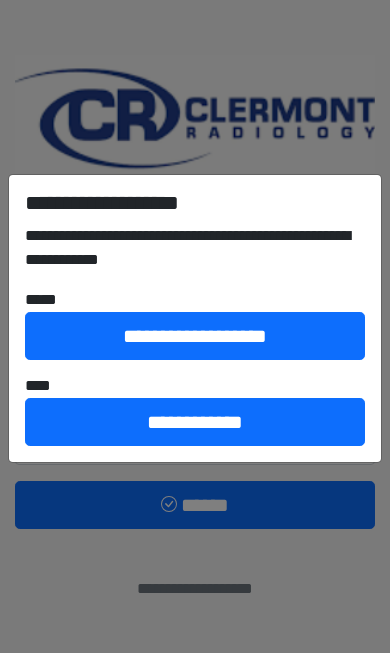click on "**********" at bounding box center [195, 326] 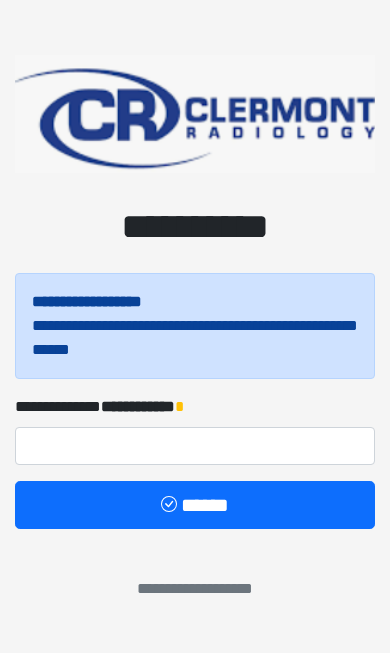 scroll, scrollTop: 0, scrollLeft: 0, axis: both 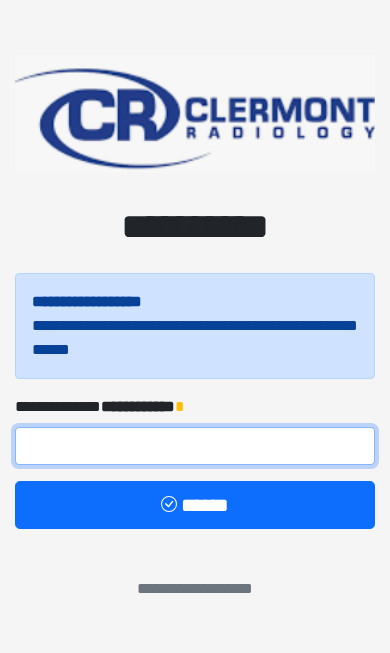 click at bounding box center [195, 446] 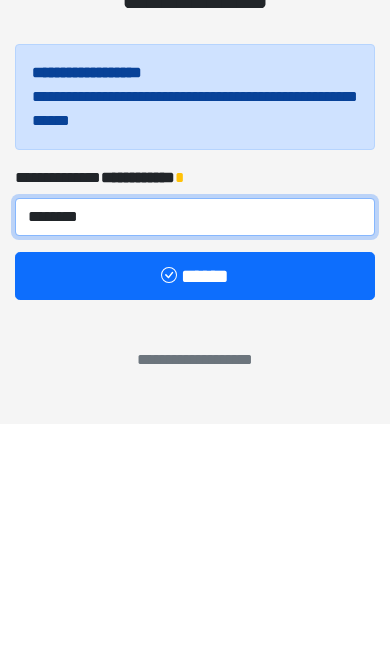 type on "********" 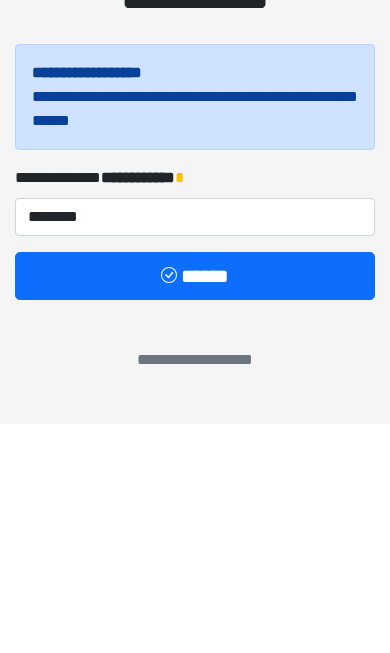 click at bounding box center (171, 506) 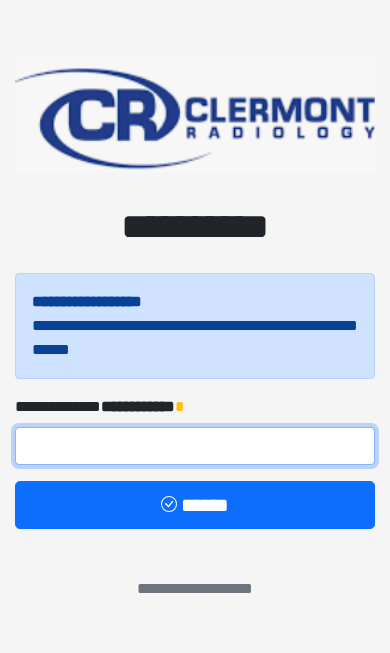 click at bounding box center [195, 446] 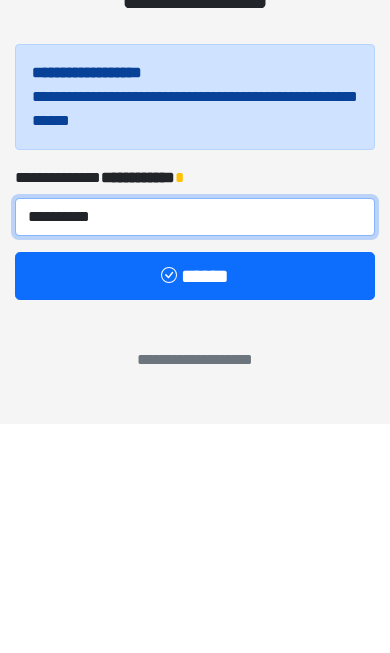 type on "**********" 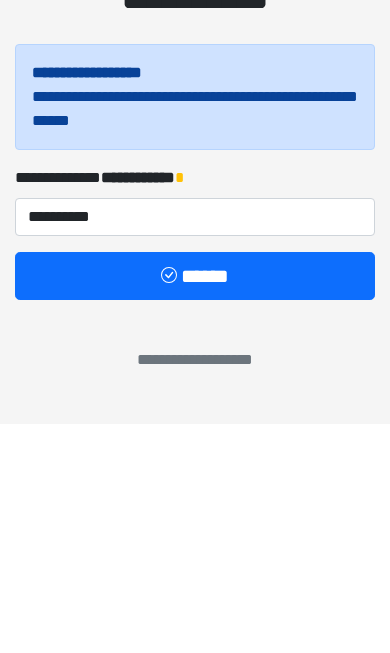 click at bounding box center [171, 506] 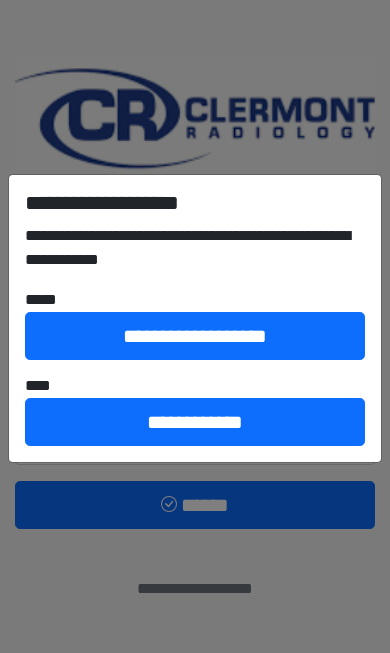 click on "**********" at bounding box center [195, 422] 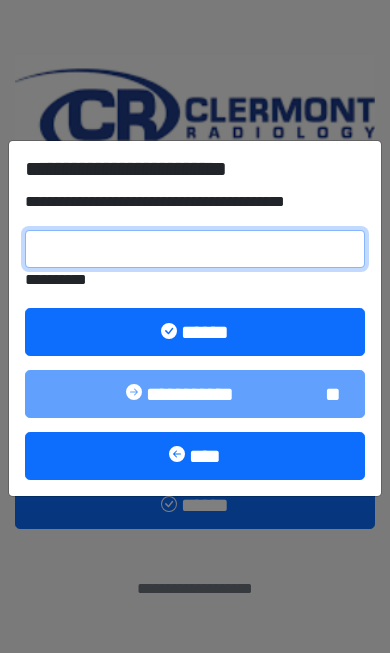 click on "**********" at bounding box center (195, 249) 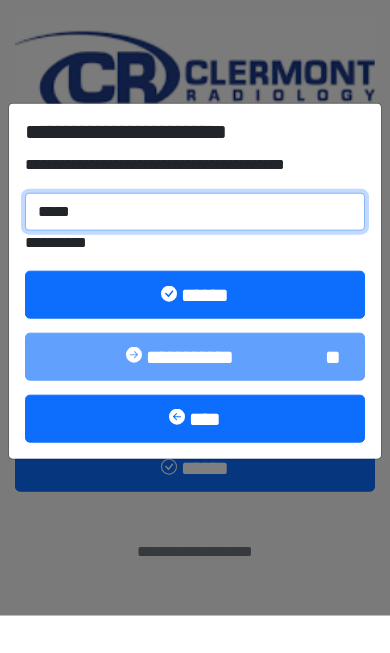 type on "******" 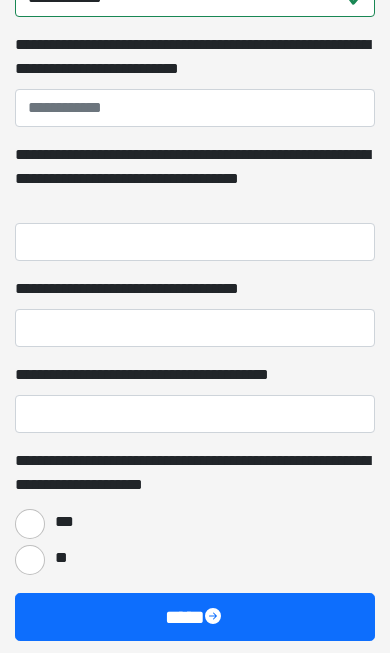 scroll, scrollTop: 1409, scrollLeft: 0, axis: vertical 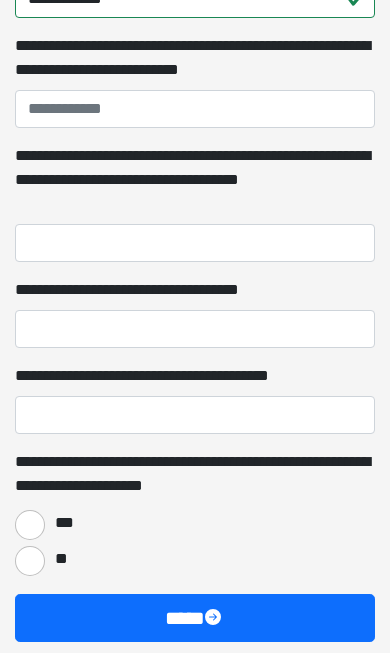 click on "***" at bounding box center [30, 525] 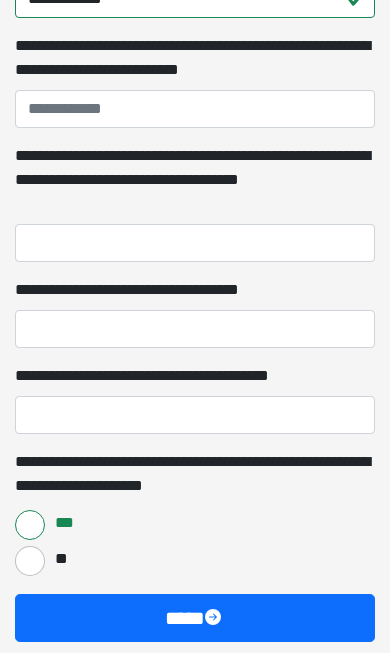 click at bounding box center [215, 619] 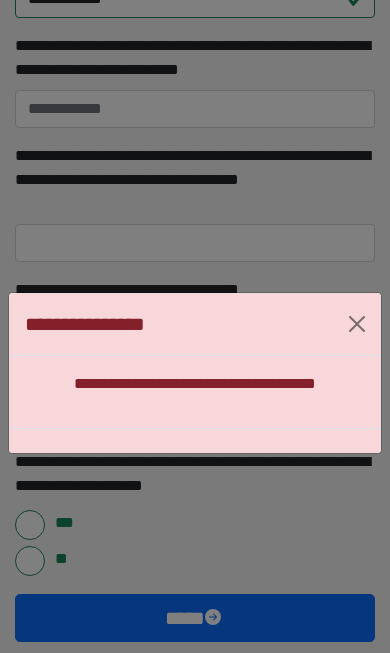 click at bounding box center (357, 324) 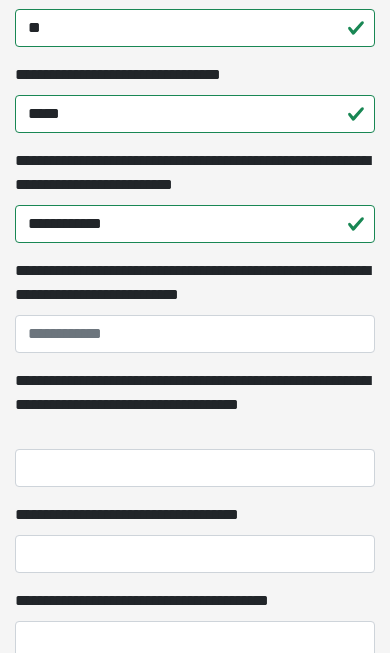 scroll, scrollTop: 1136, scrollLeft: 0, axis: vertical 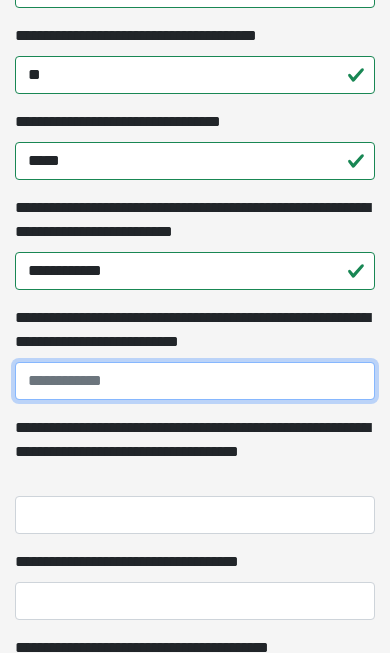 click on "**********" at bounding box center [195, 381] 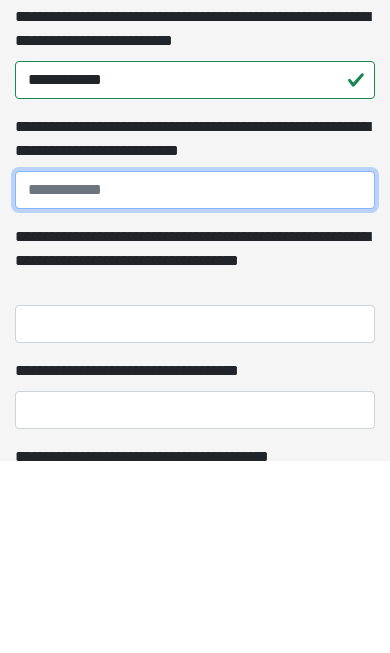 type on "**********" 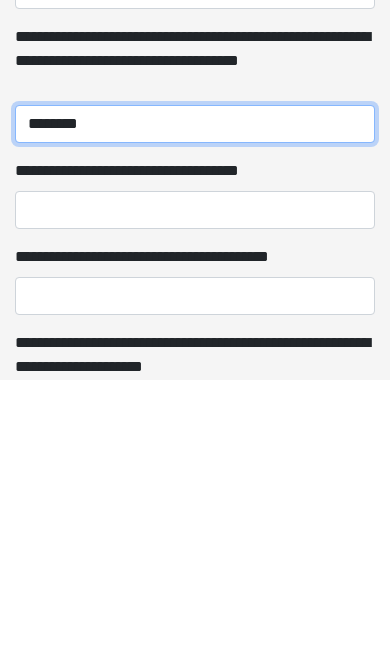scroll, scrollTop: 1256, scrollLeft: 0, axis: vertical 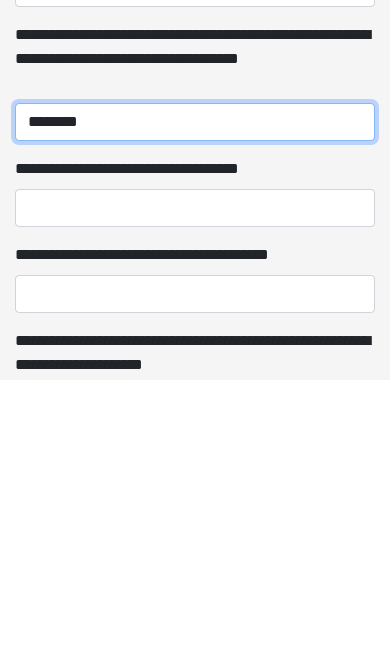 type on "********" 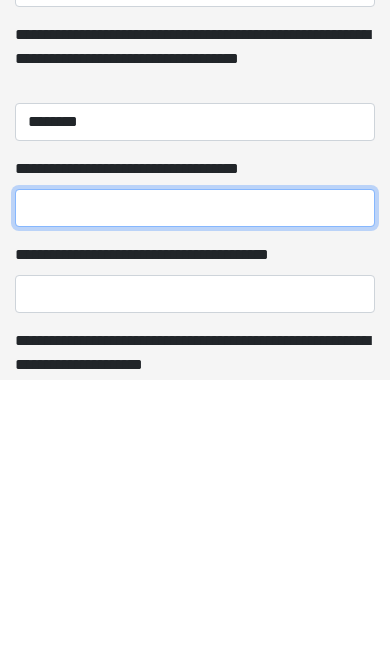 click on "**********" at bounding box center [195, 482] 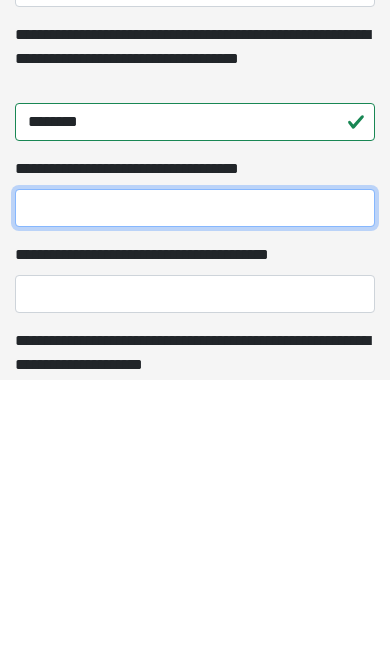 scroll, scrollTop: 1275, scrollLeft: 0, axis: vertical 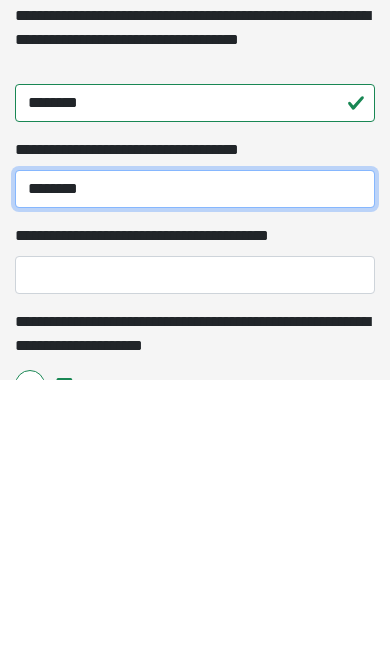 type on "********" 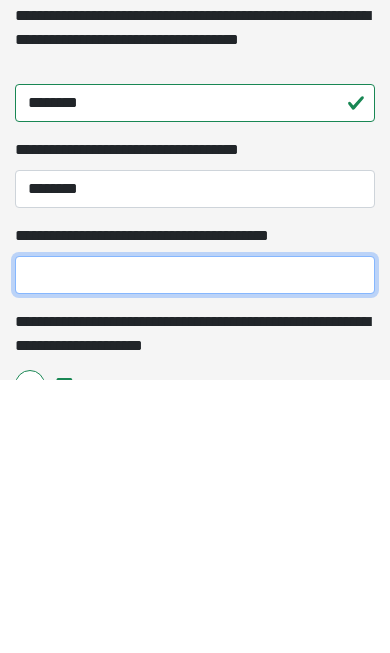 click on "**********" at bounding box center [195, 549] 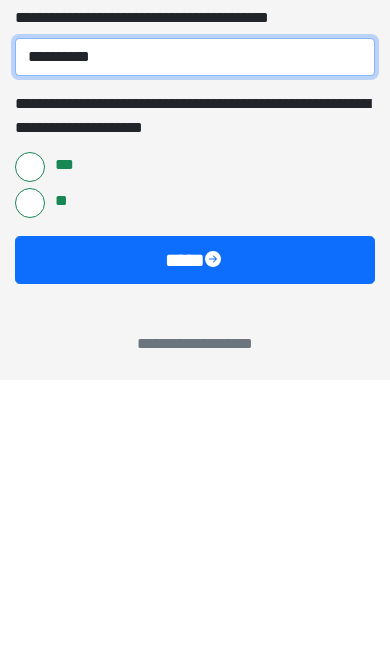 scroll, scrollTop: 1501, scrollLeft: 0, axis: vertical 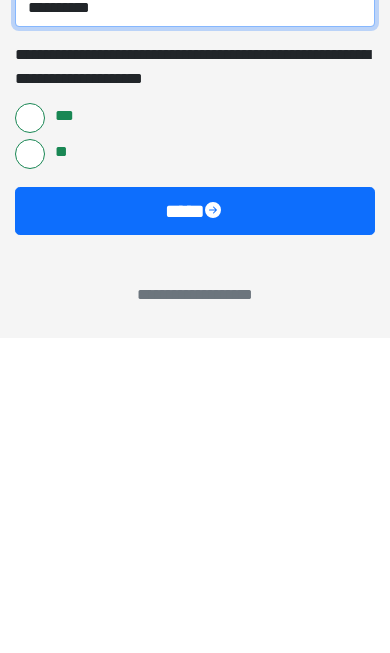 type on "**********" 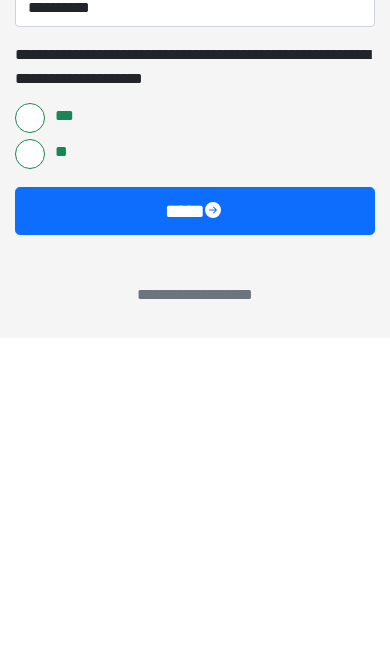 click on "****" at bounding box center (195, 526) 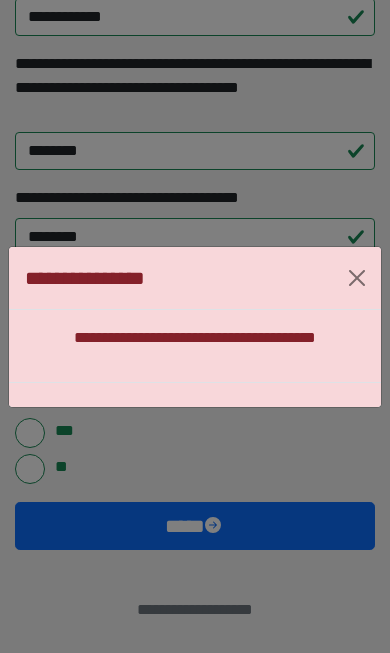 click on "**********" at bounding box center [195, 327] 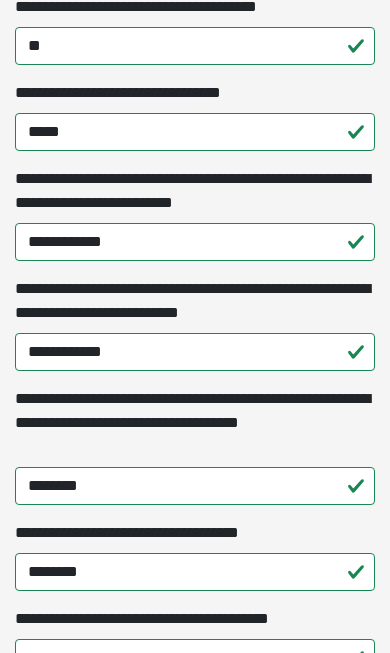 scroll, scrollTop: 1165, scrollLeft: 0, axis: vertical 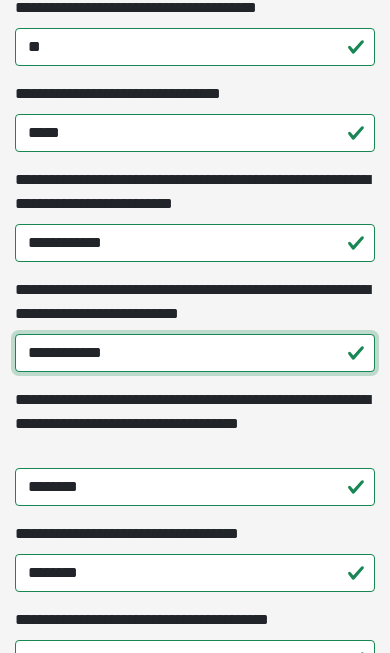click on "**********" at bounding box center [195, 353] 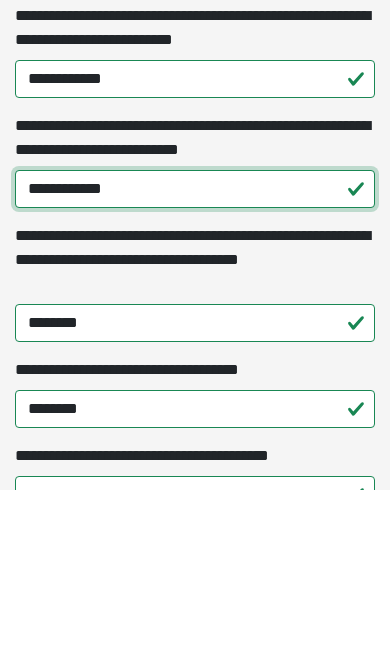 type on "**********" 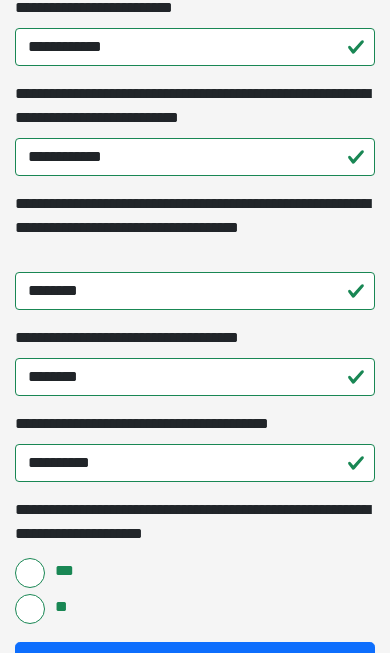 scroll, scrollTop: 1501, scrollLeft: 0, axis: vertical 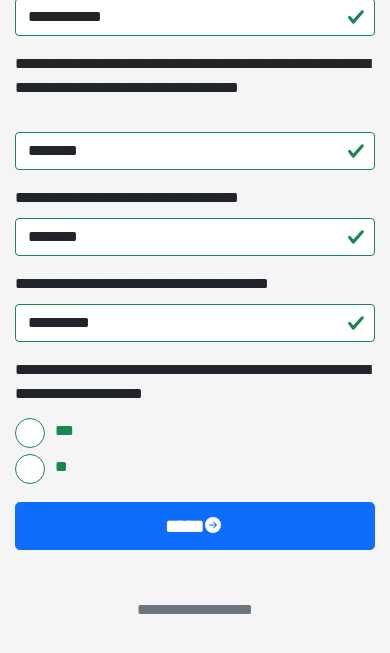 click on "****" at bounding box center (195, 526) 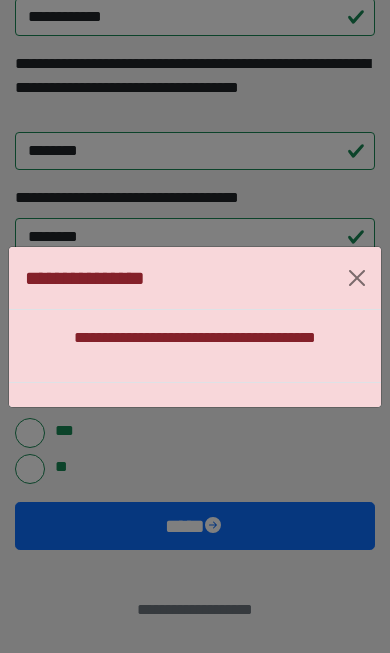 click on "**********" at bounding box center [195, 278] 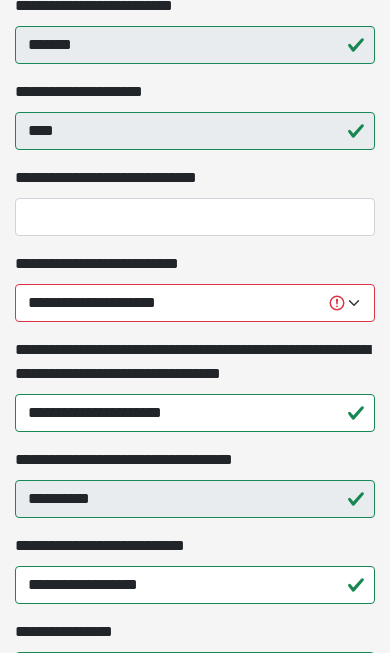 scroll, scrollTop: 454, scrollLeft: 0, axis: vertical 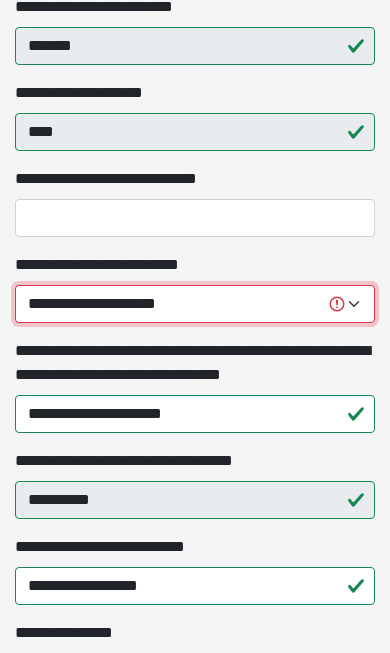 click on "**********" at bounding box center [195, 304] 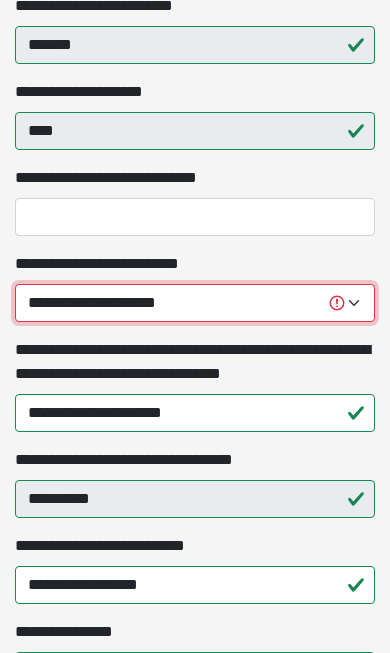 select on "*****" 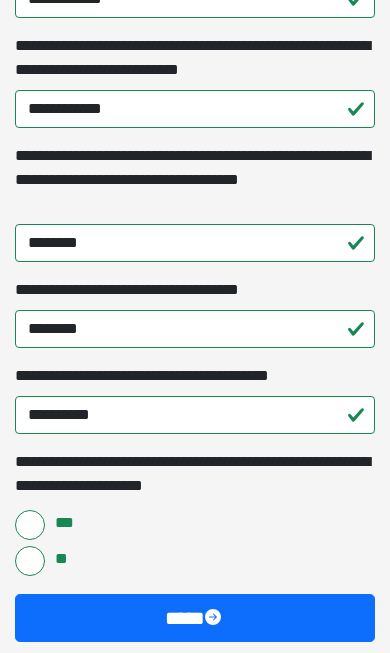 click at bounding box center [215, 619] 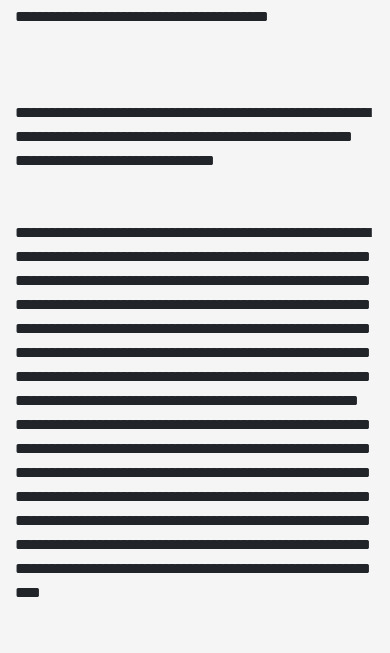 scroll, scrollTop: 1428, scrollLeft: 0, axis: vertical 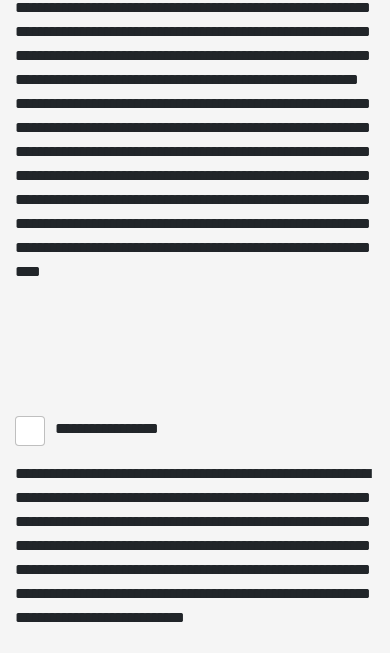 click on "**********" at bounding box center (30, 431) 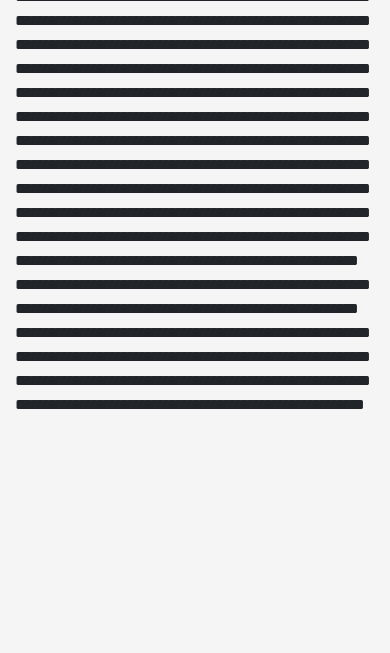 scroll, scrollTop: 3227, scrollLeft: 0, axis: vertical 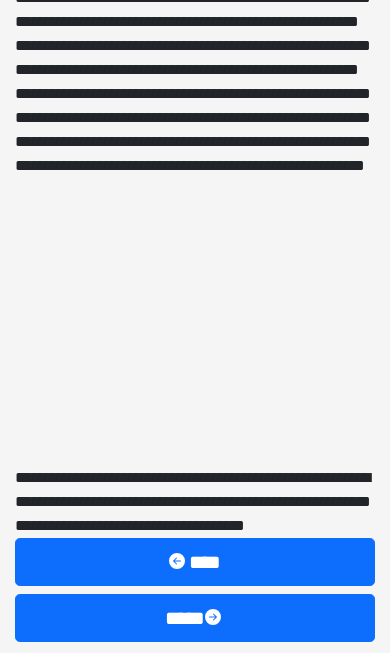 click on "****" at bounding box center (195, 618) 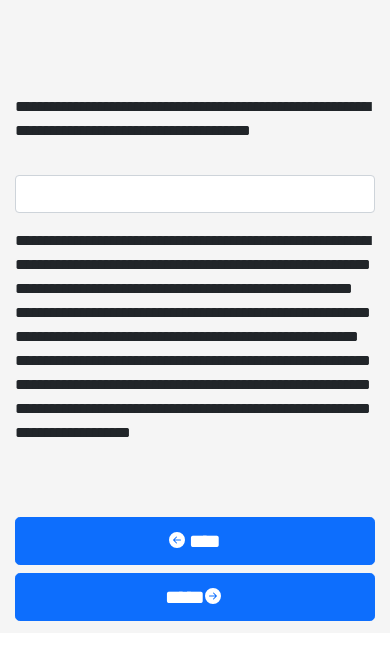 scroll, scrollTop: 5887, scrollLeft: 0, axis: vertical 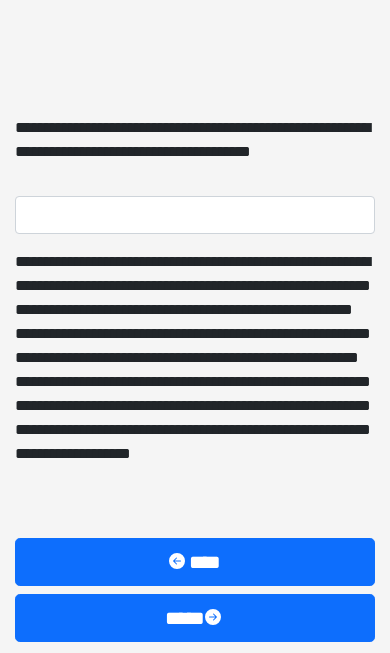 click at bounding box center (215, 619) 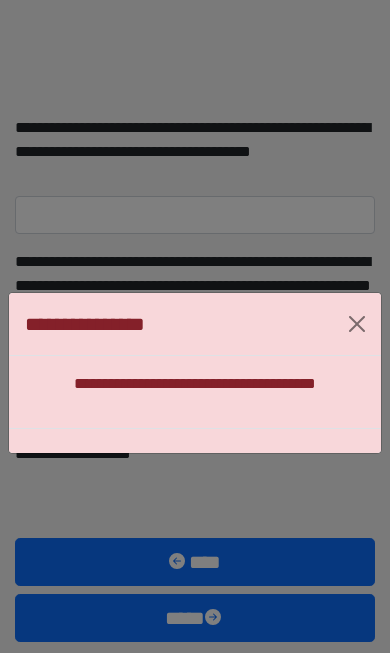 click on "**********" at bounding box center (195, 372) 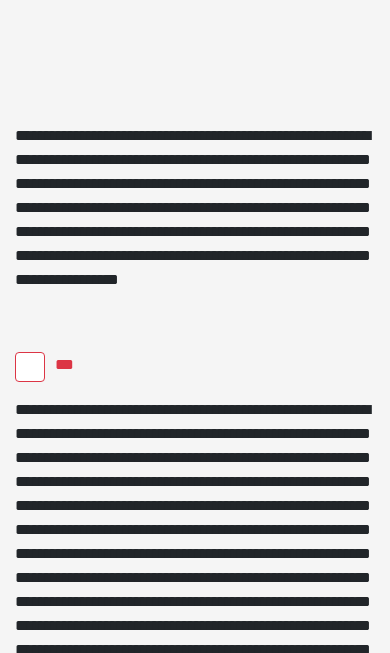scroll, scrollTop: 5101, scrollLeft: 0, axis: vertical 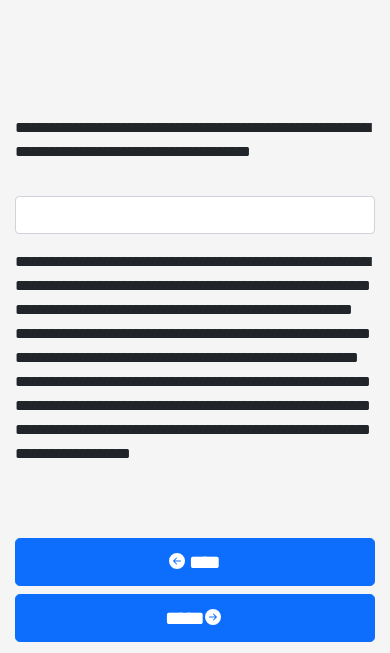 click on "****" at bounding box center [195, 618] 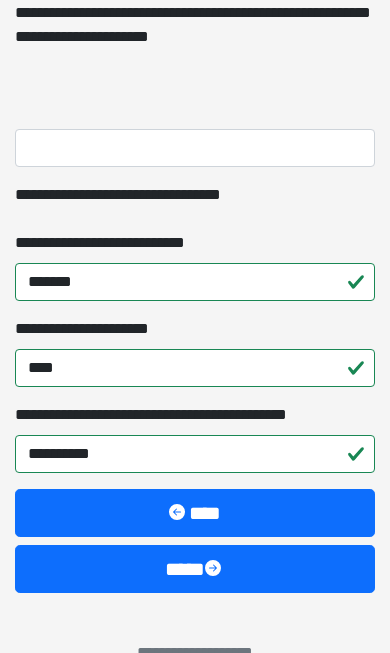 scroll, scrollTop: 1057, scrollLeft: 0, axis: vertical 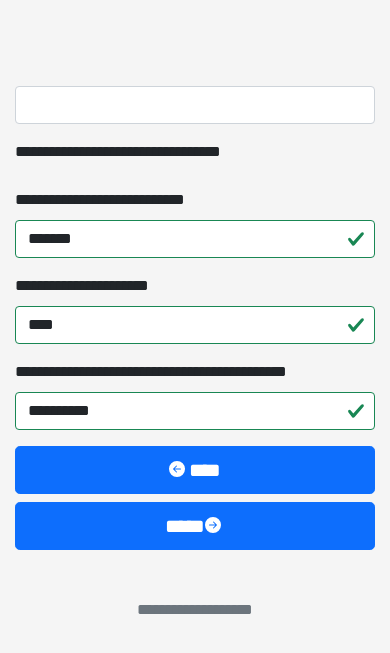 click at bounding box center [215, 527] 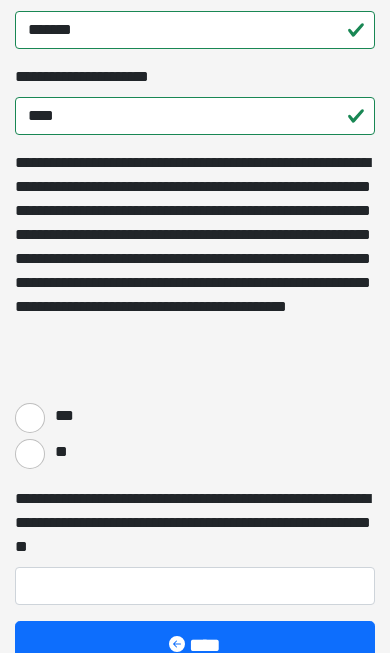 scroll, scrollTop: 493, scrollLeft: 0, axis: vertical 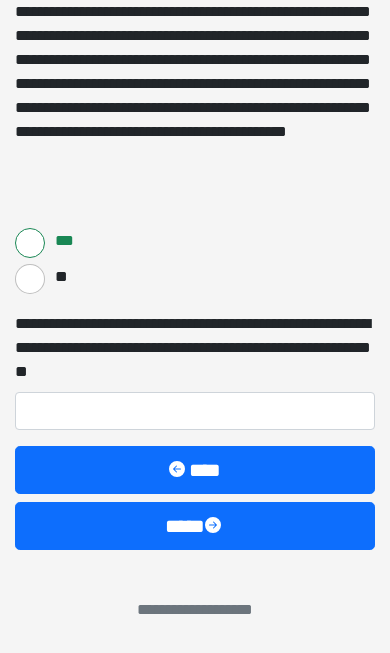 click at bounding box center (215, 527) 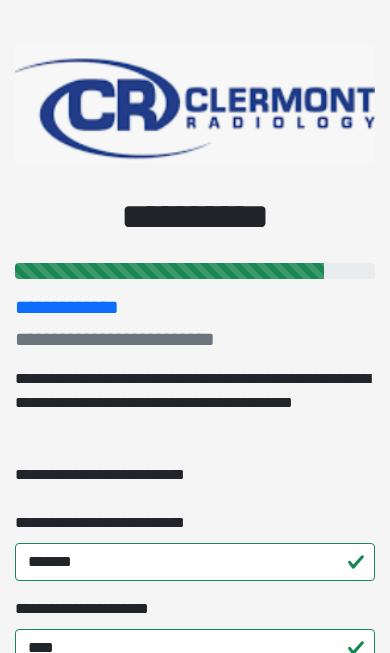 scroll, scrollTop: 0, scrollLeft: 0, axis: both 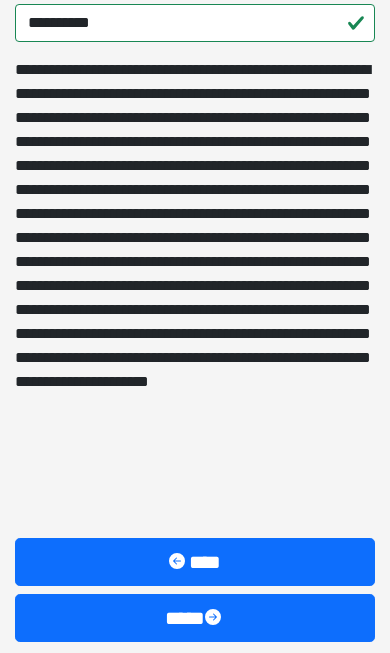 click at bounding box center [215, 619] 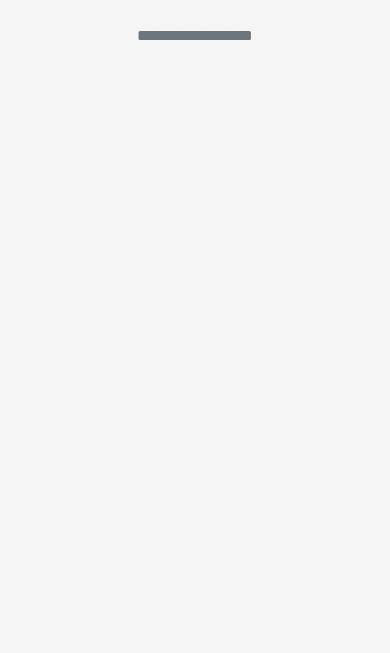 scroll, scrollTop: 29, scrollLeft: 0, axis: vertical 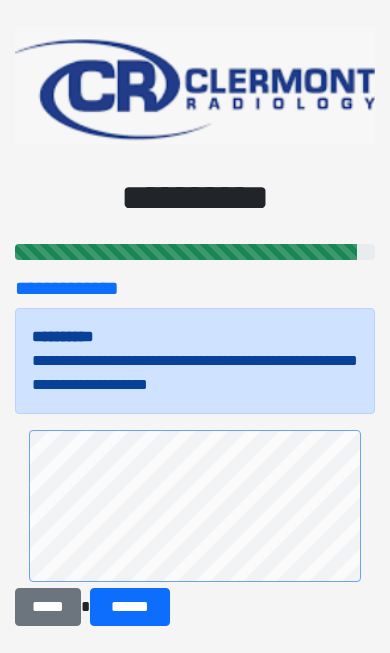 click on "******" at bounding box center [130, 607] 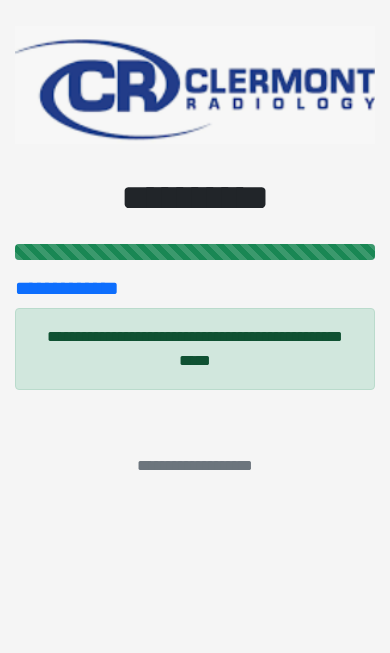 scroll, scrollTop: 0, scrollLeft: 0, axis: both 